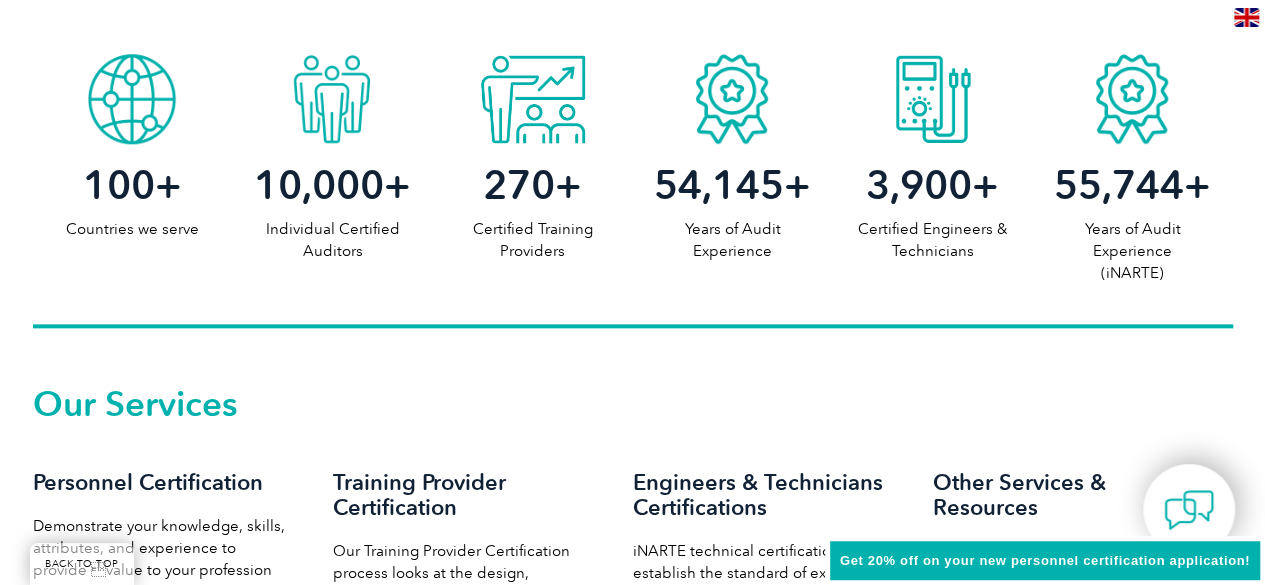scroll, scrollTop: 1100, scrollLeft: 0, axis: vertical 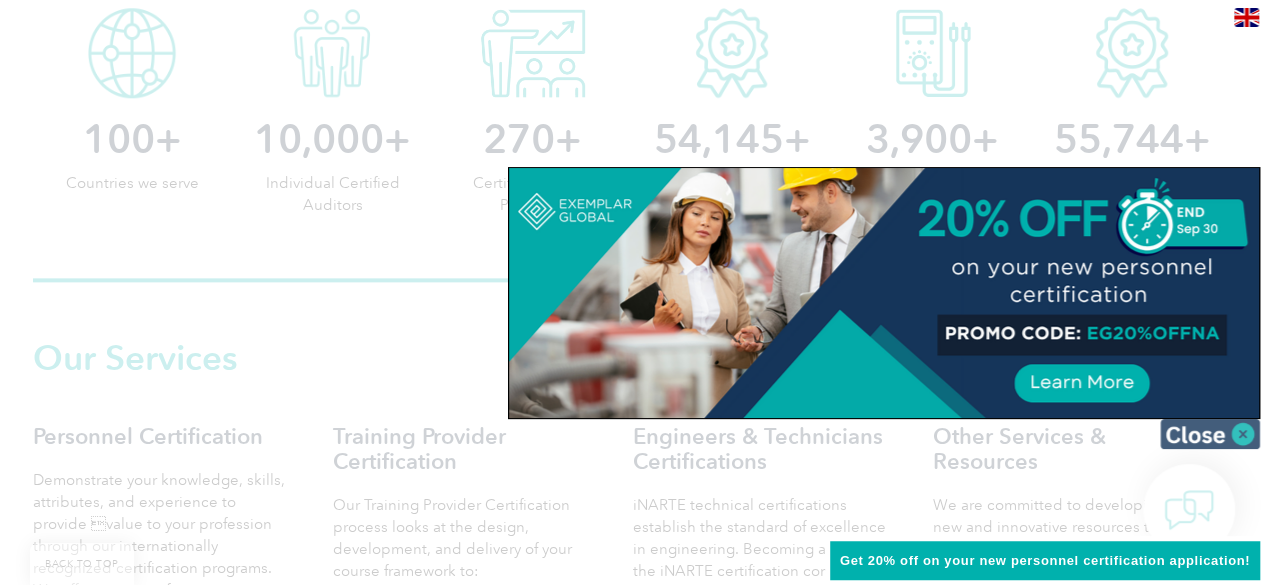 click at bounding box center (1210, 434) 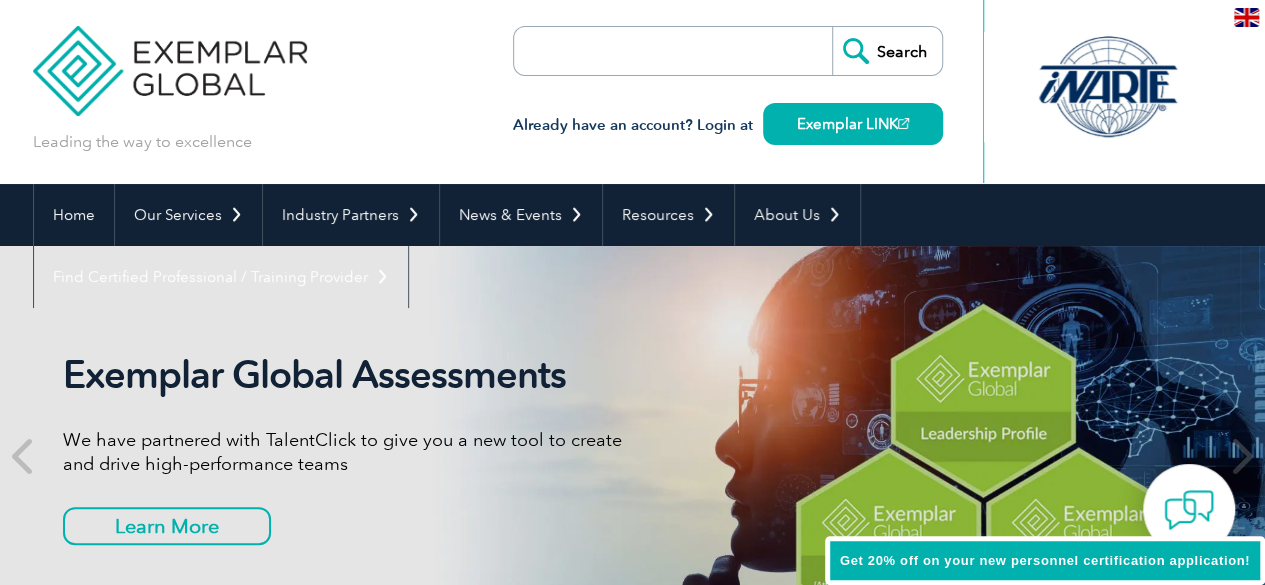 scroll, scrollTop: 0, scrollLeft: 0, axis: both 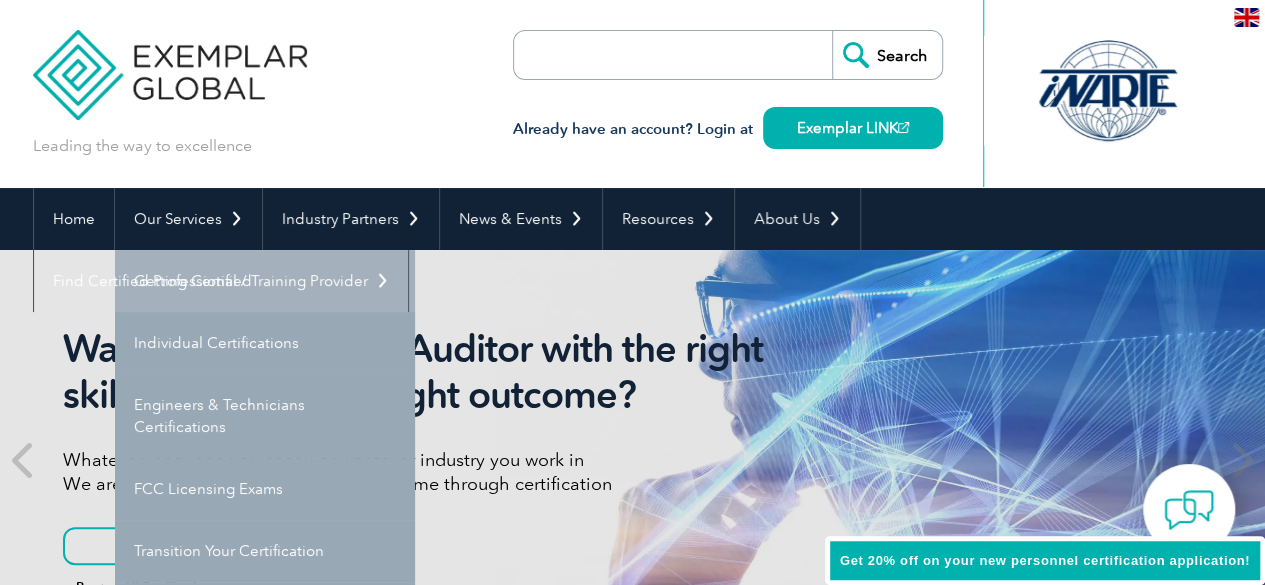 click on "Getting Certified" at bounding box center [265, 281] 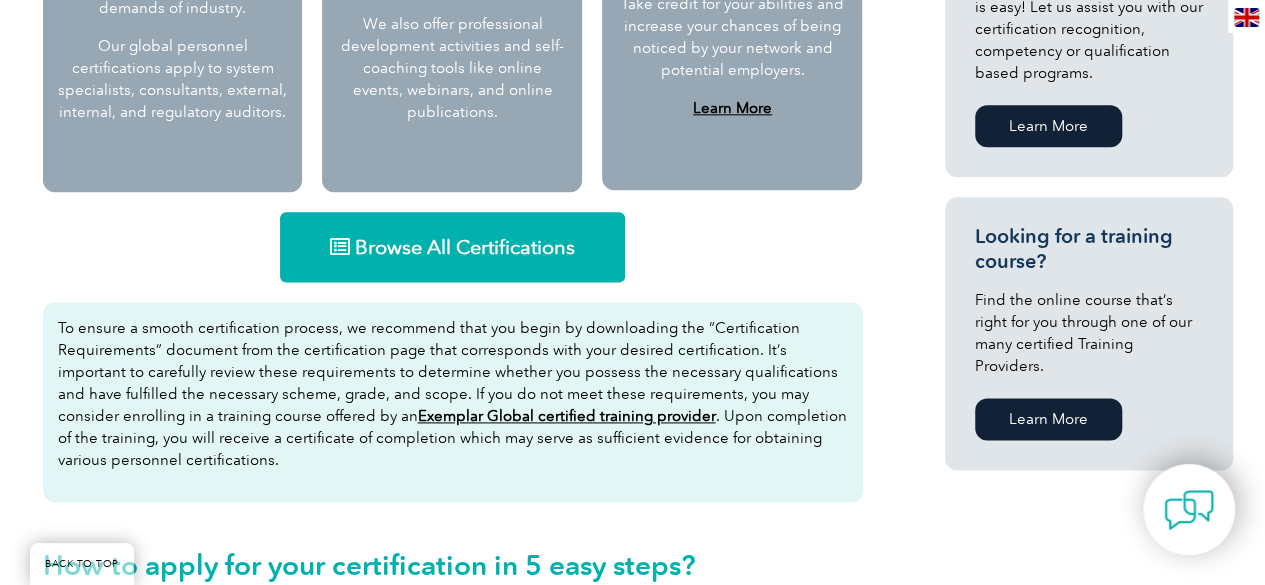 scroll, scrollTop: 1200, scrollLeft: 0, axis: vertical 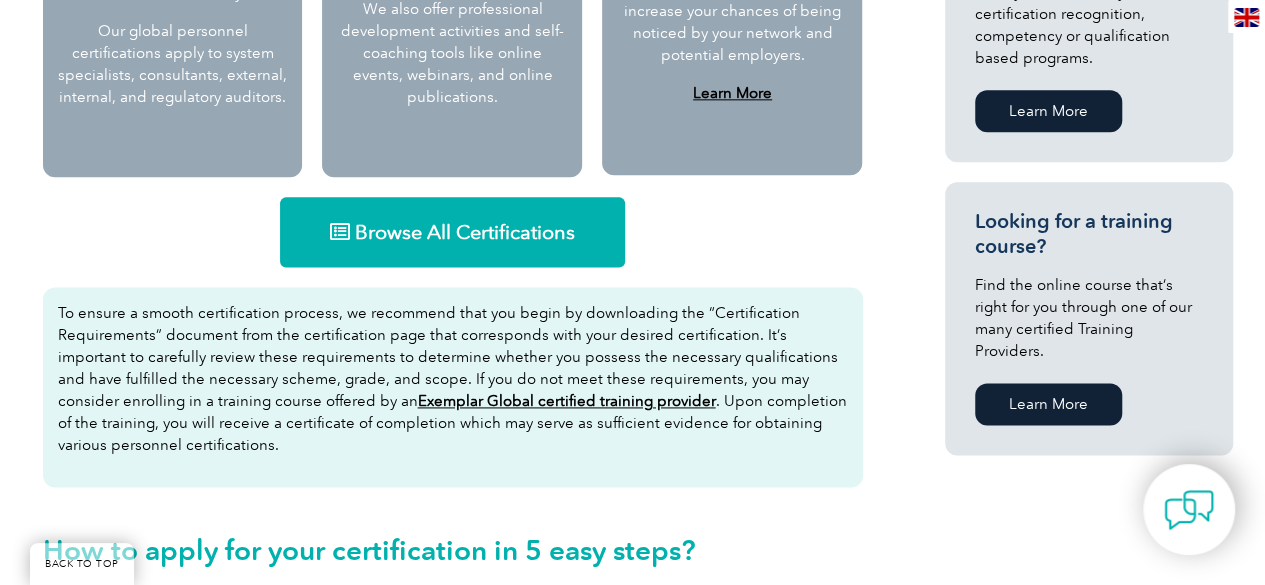 click on "Browse All Certifications" at bounding box center (465, 232) 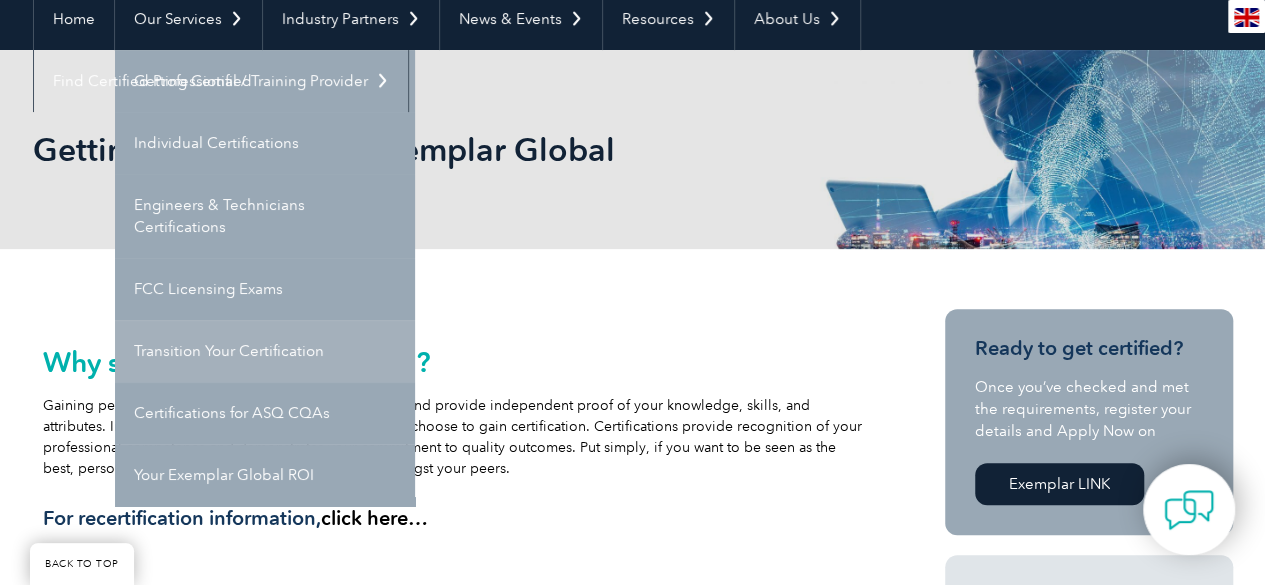 scroll, scrollTop: 100, scrollLeft: 0, axis: vertical 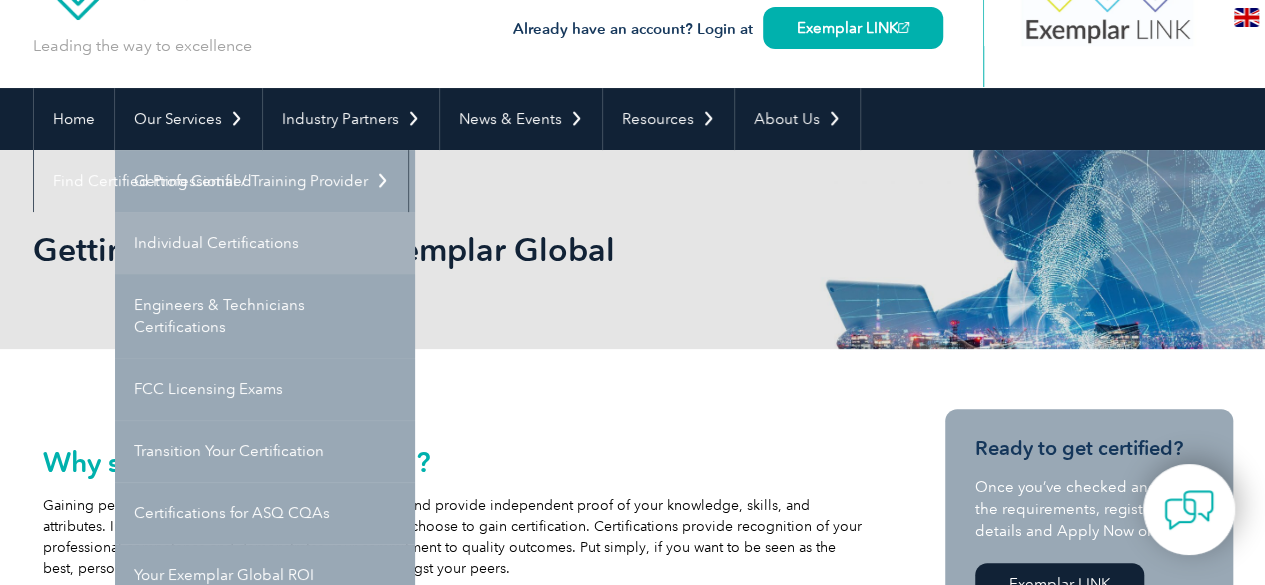 click on "Individual Certifications" at bounding box center (265, 243) 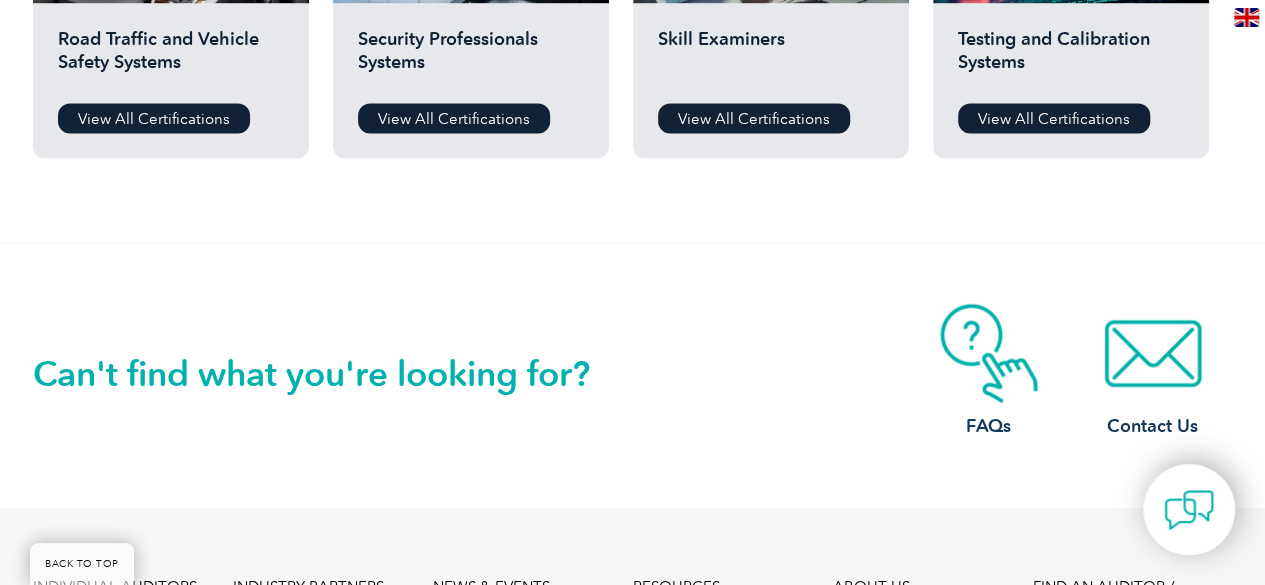 scroll, scrollTop: 1700, scrollLeft: 0, axis: vertical 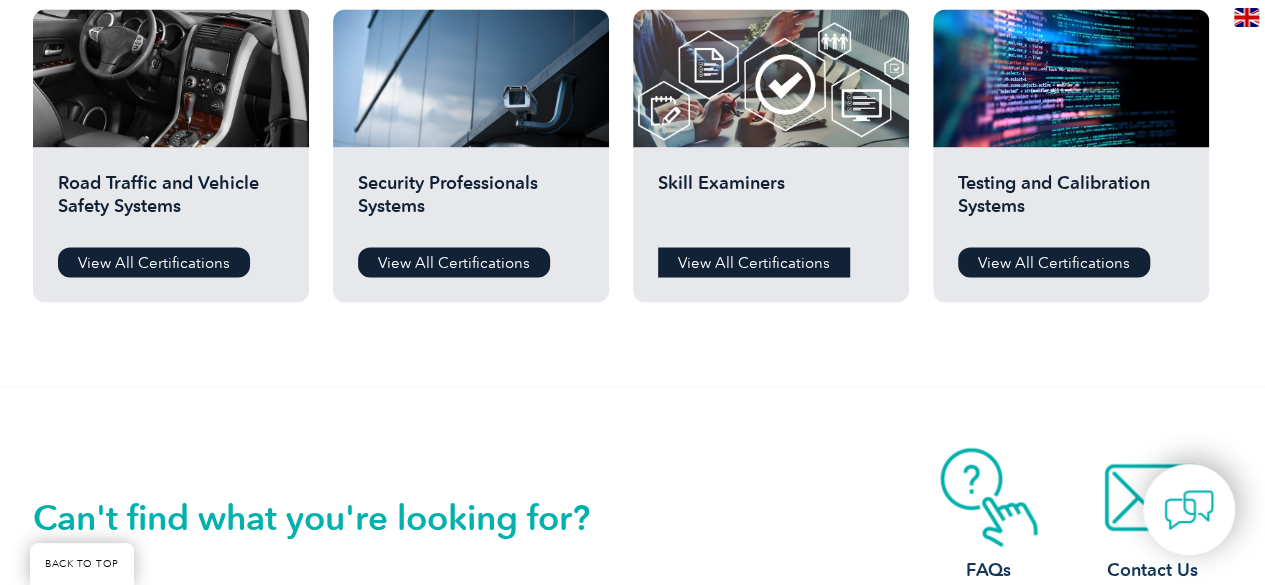 click on "View All Certifications" at bounding box center [754, 262] 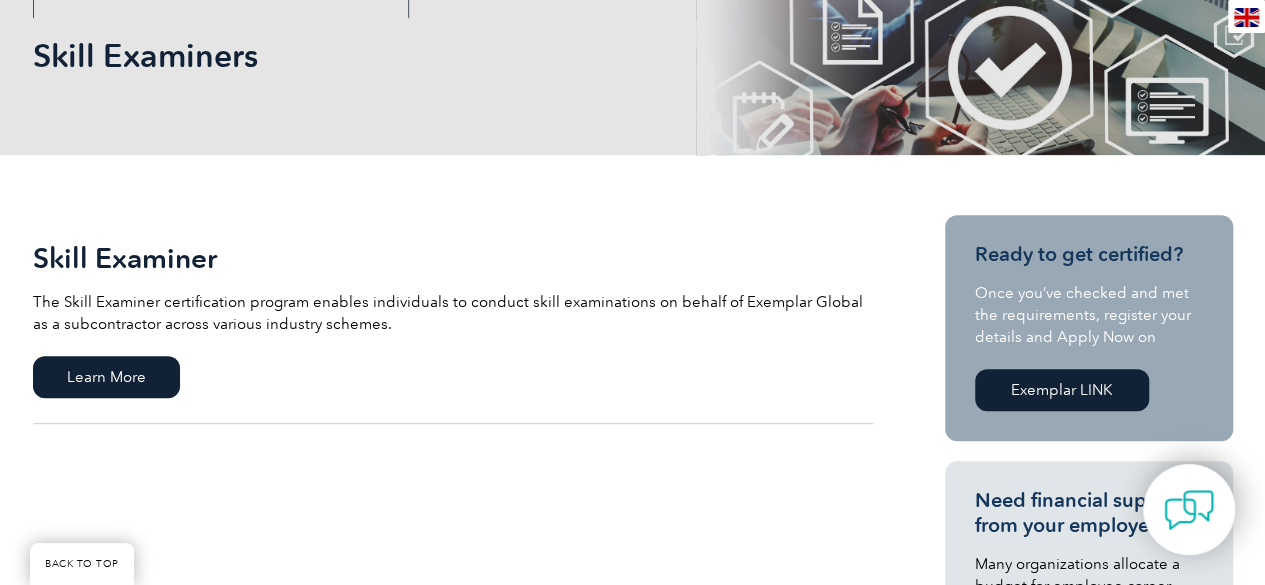 scroll, scrollTop: 300, scrollLeft: 0, axis: vertical 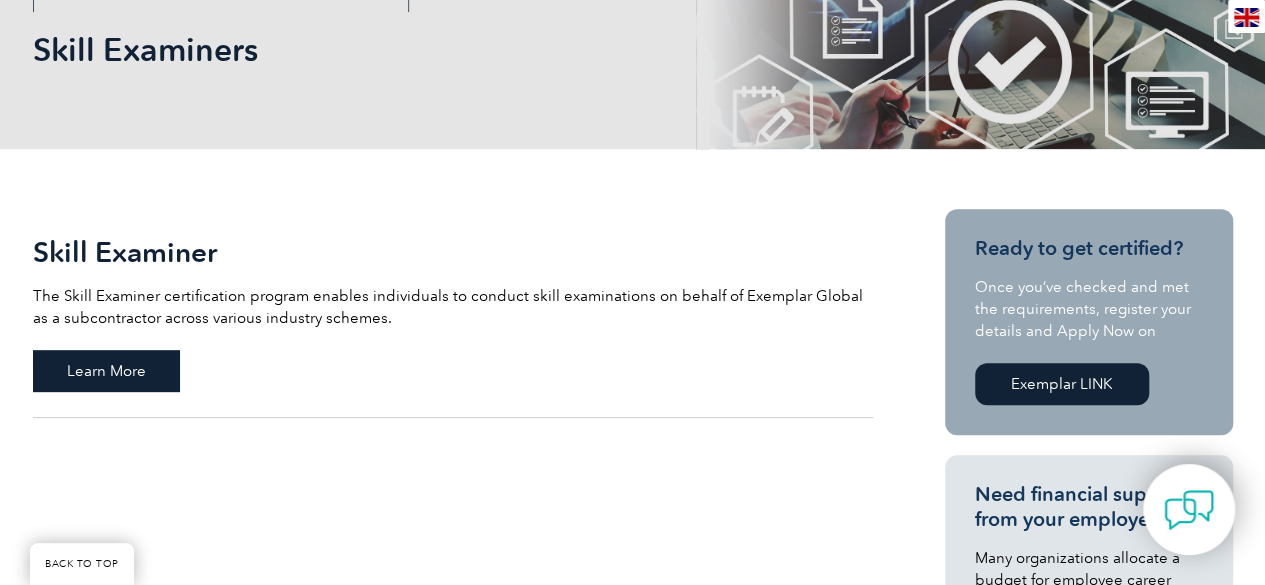 click on "Learn More" at bounding box center [106, 371] 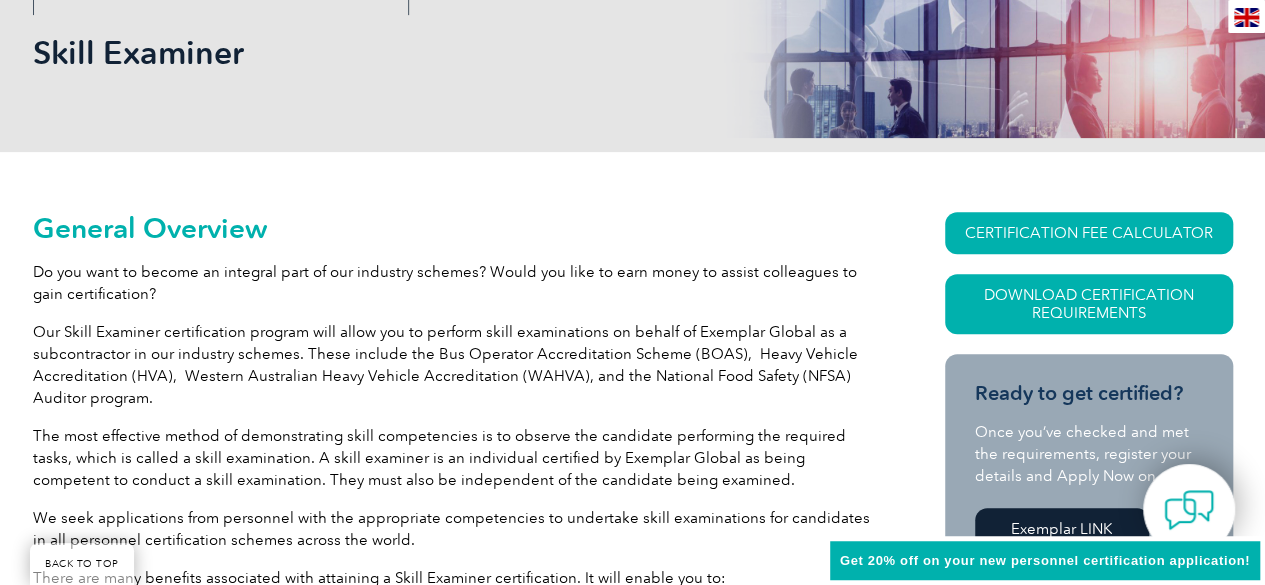 scroll, scrollTop: 406, scrollLeft: 0, axis: vertical 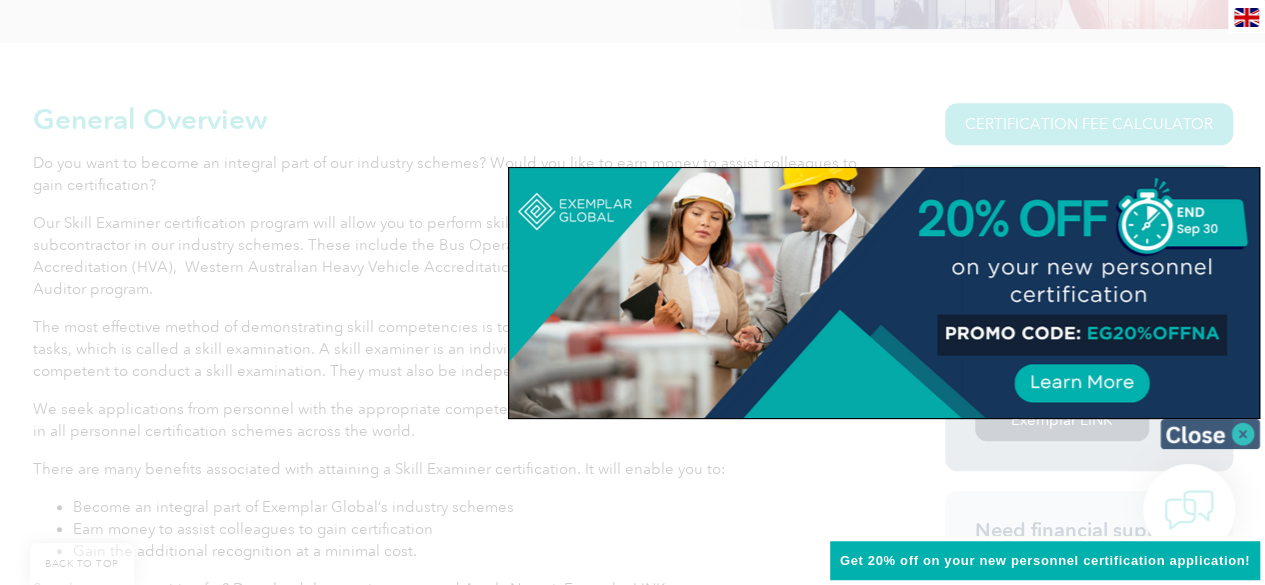 click at bounding box center [1210, 434] 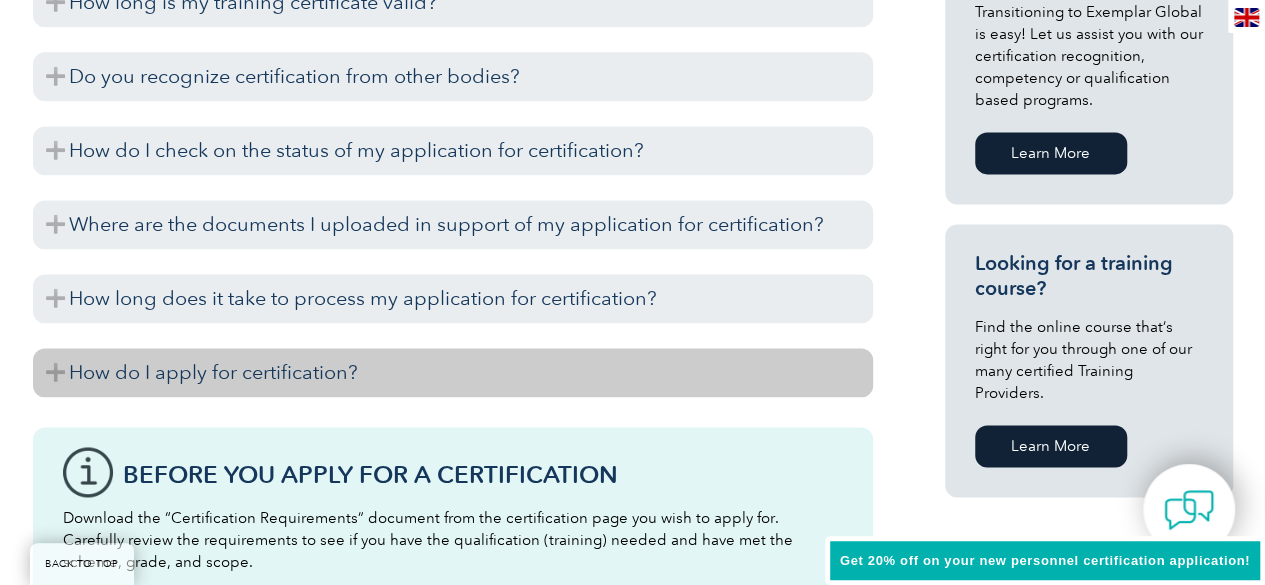 scroll, scrollTop: 1200, scrollLeft: 0, axis: vertical 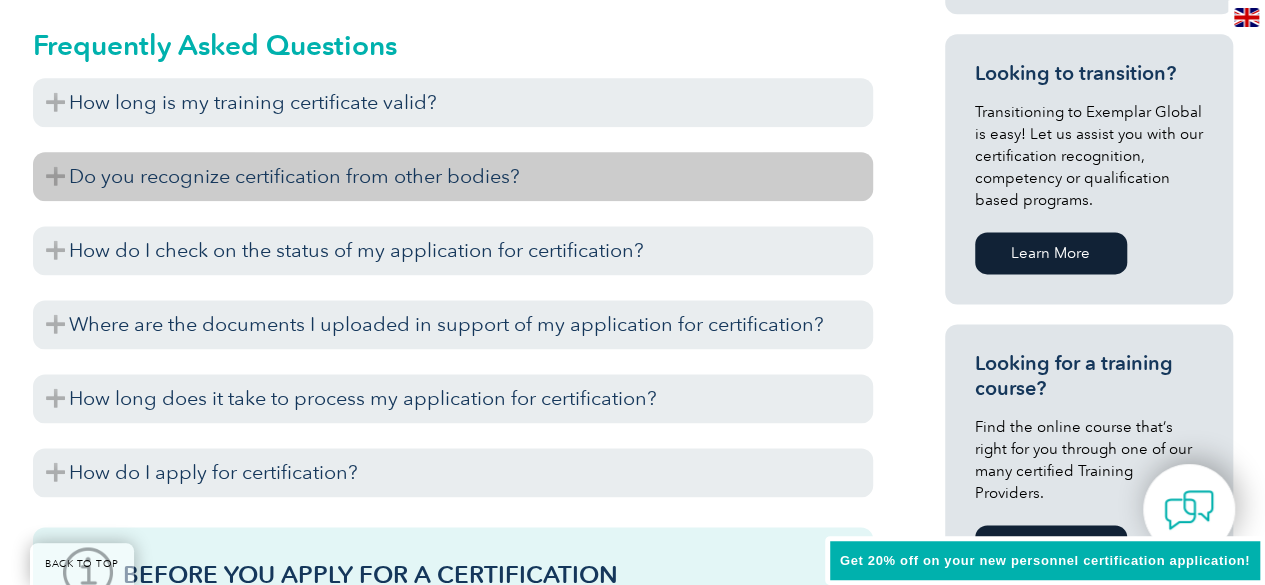 click on "Do you recognize certification from other bodies?" at bounding box center (453, 176) 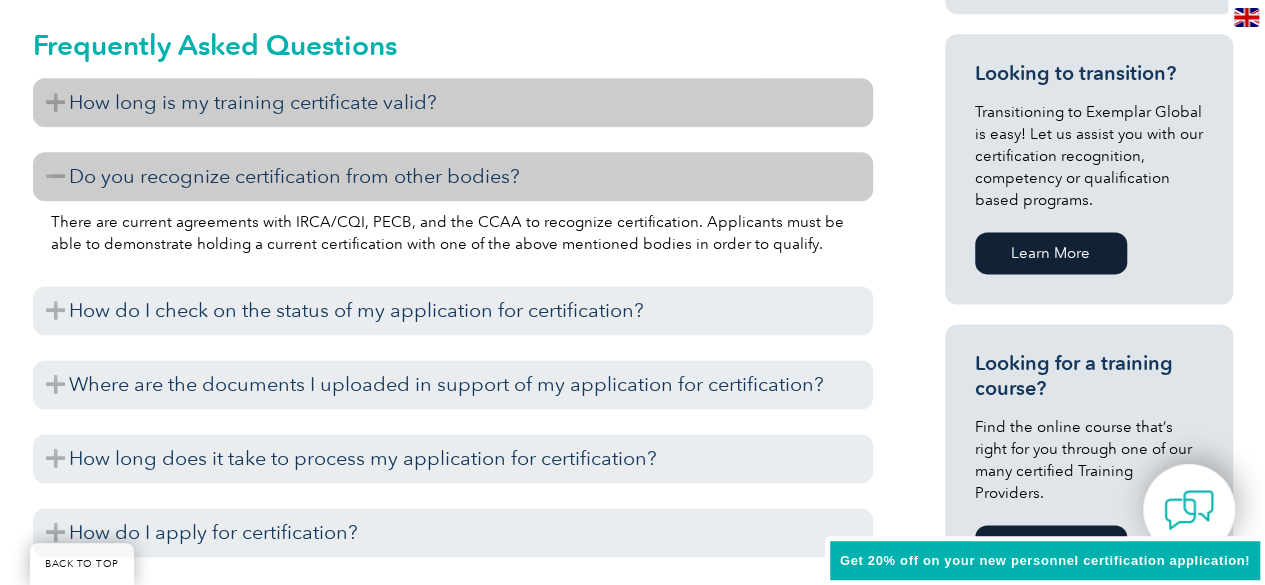 click on "How long is my training certificate valid?" at bounding box center (453, 102) 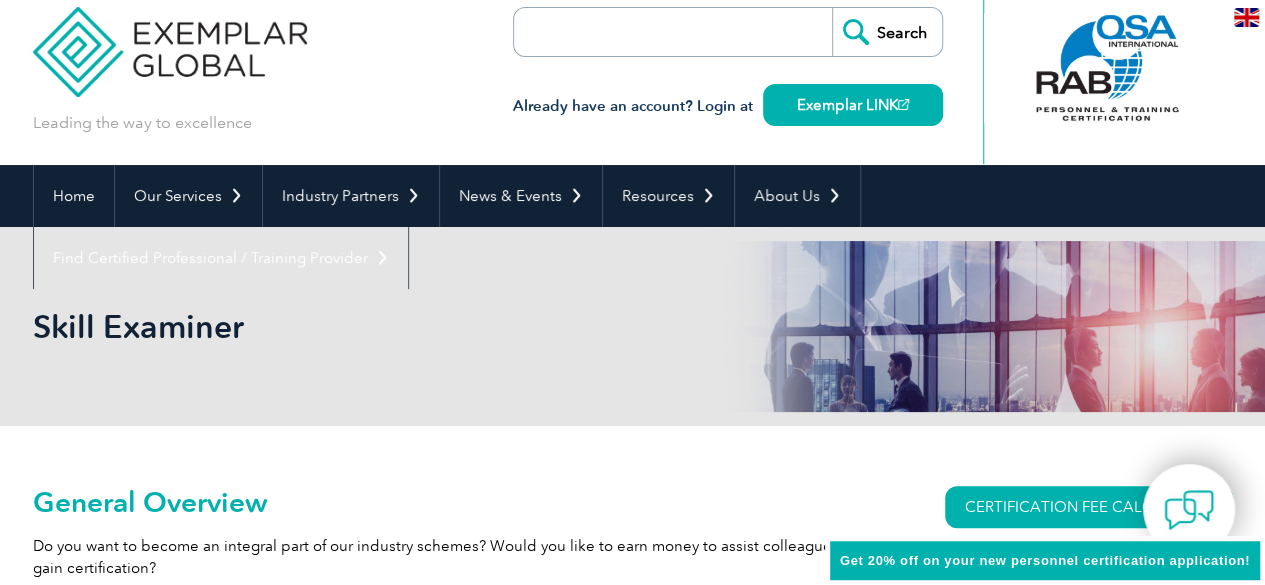 scroll, scrollTop: 0, scrollLeft: 0, axis: both 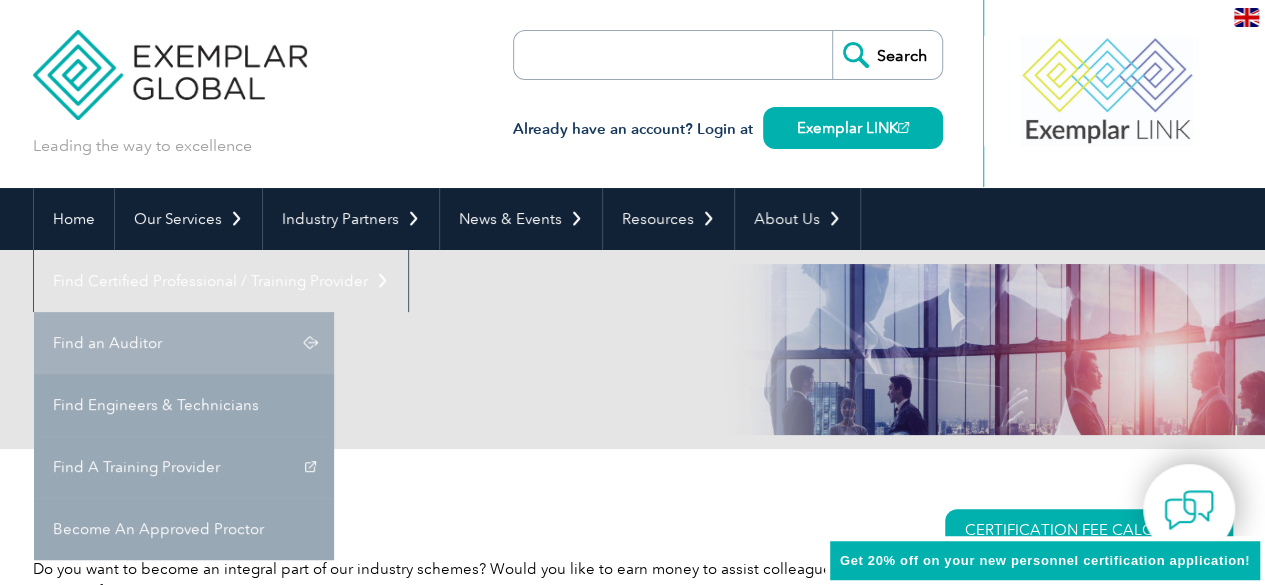 click on "Find an Auditor" at bounding box center (184, 343) 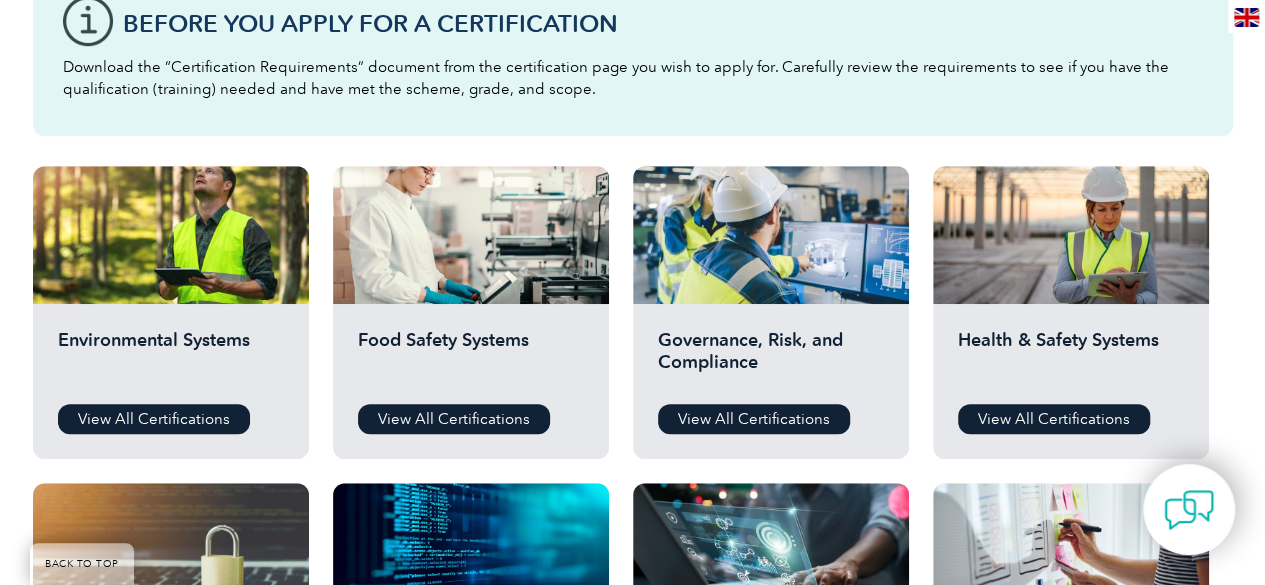 scroll, scrollTop: 600, scrollLeft: 0, axis: vertical 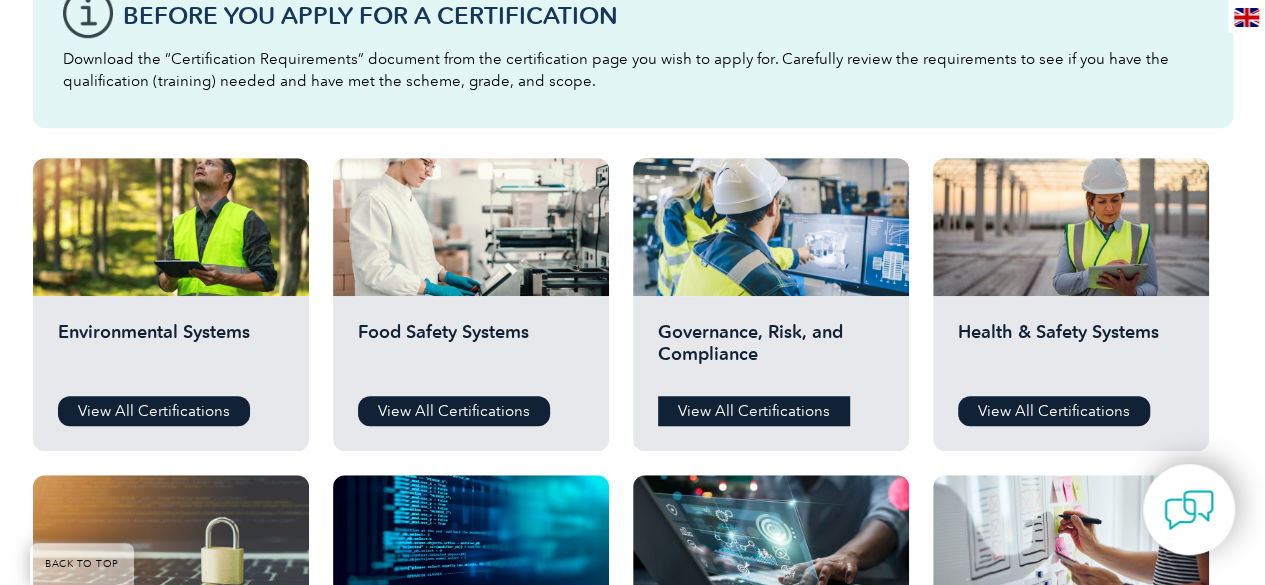 click on "View All Certifications" at bounding box center [754, 411] 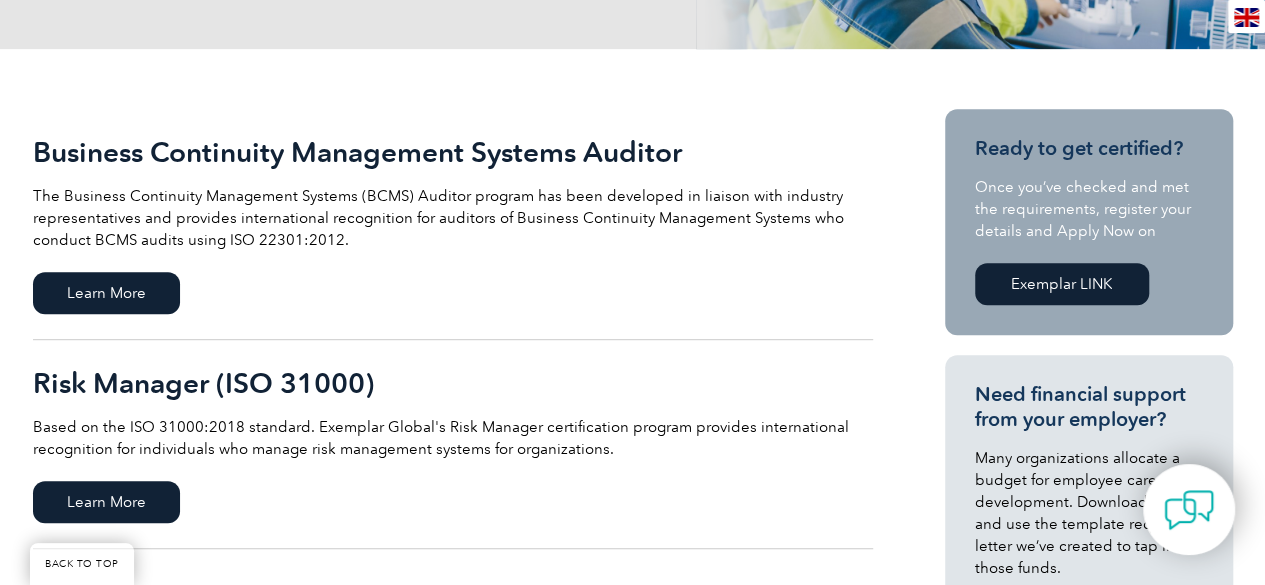 scroll, scrollTop: 500, scrollLeft: 0, axis: vertical 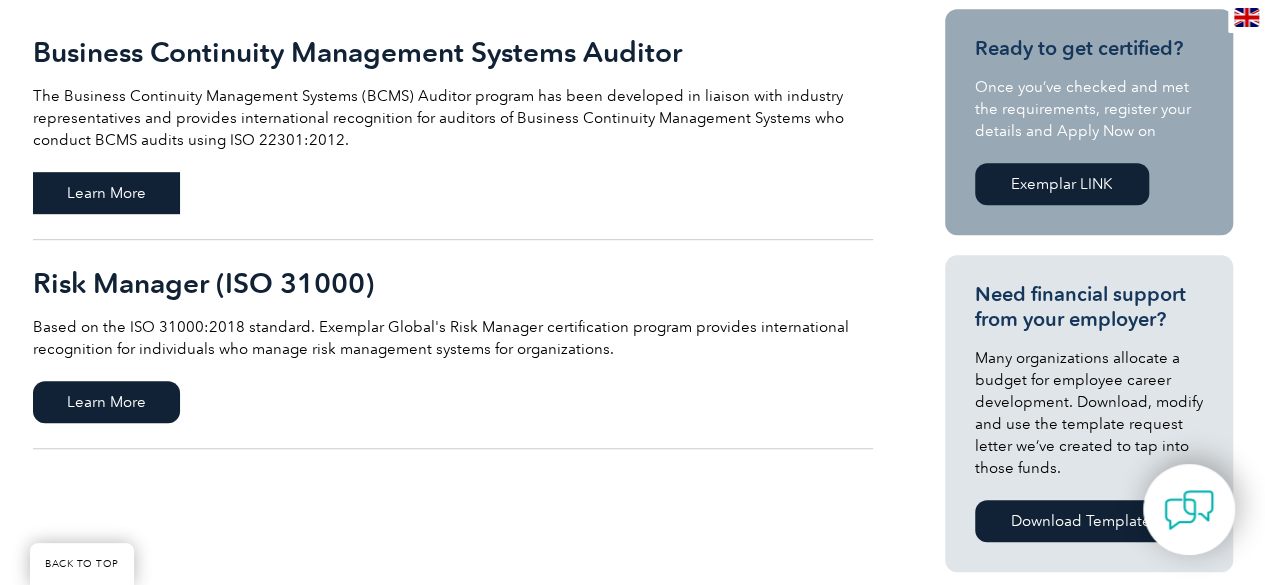 click on "Learn More" at bounding box center (106, 193) 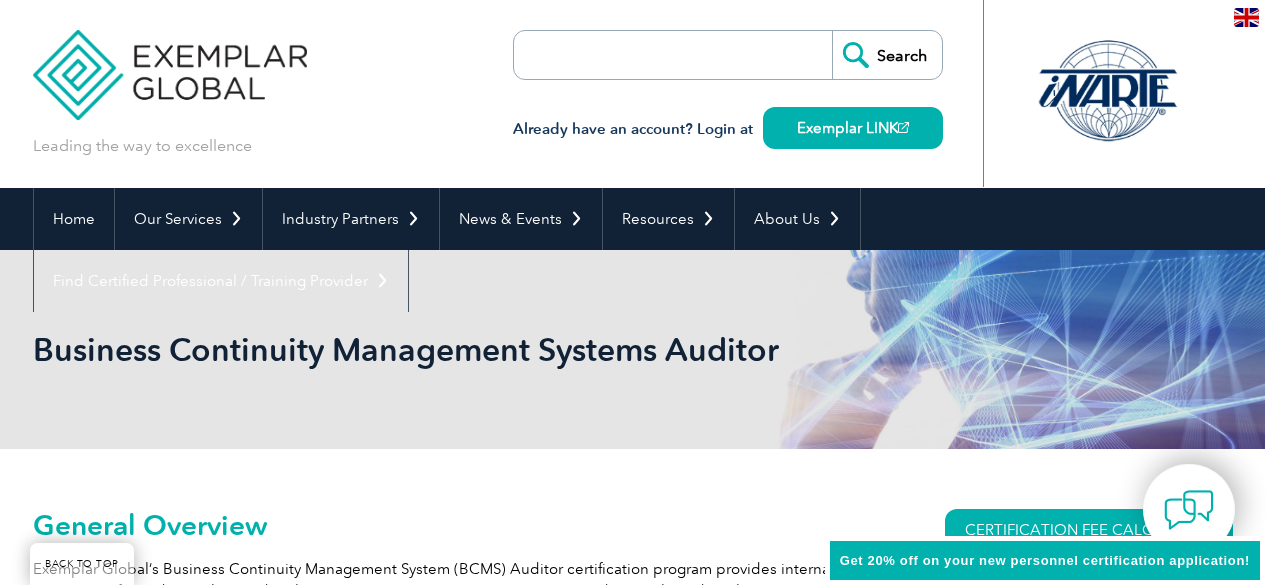 scroll, scrollTop: 500, scrollLeft: 0, axis: vertical 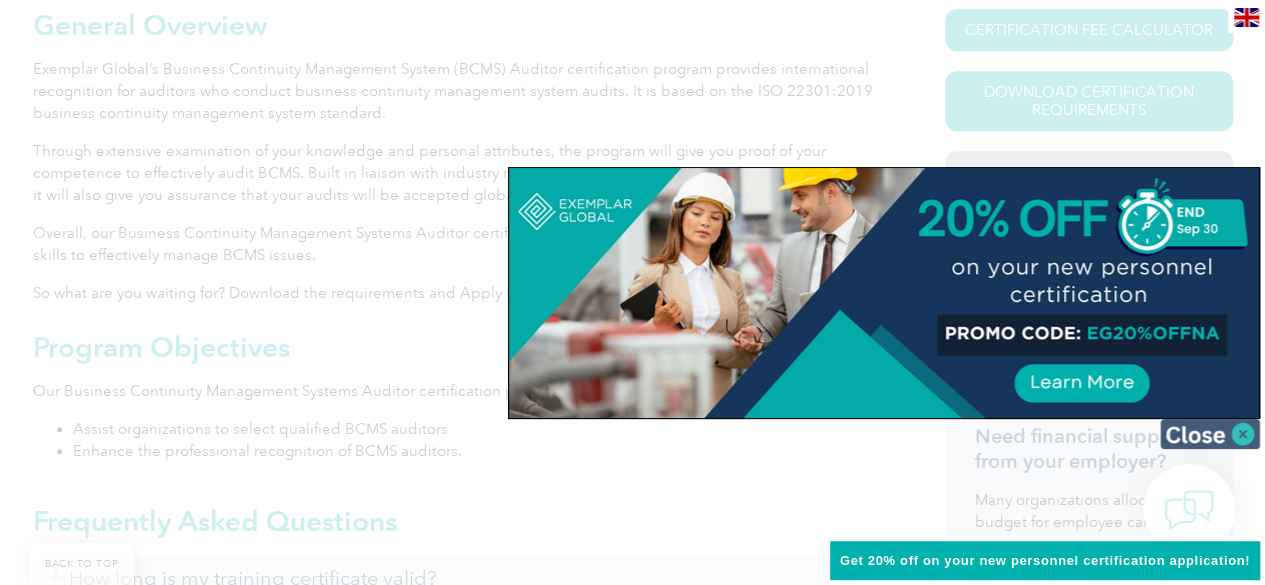 click at bounding box center [1210, 434] 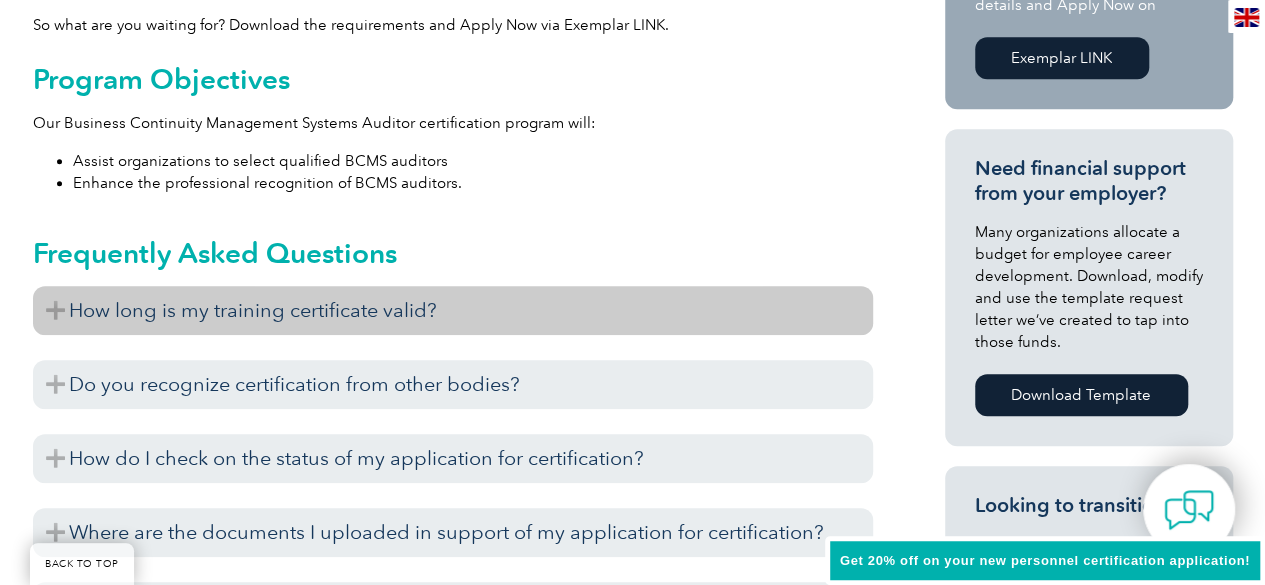 scroll, scrollTop: 800, scrollLeft: 0, axis: vertical 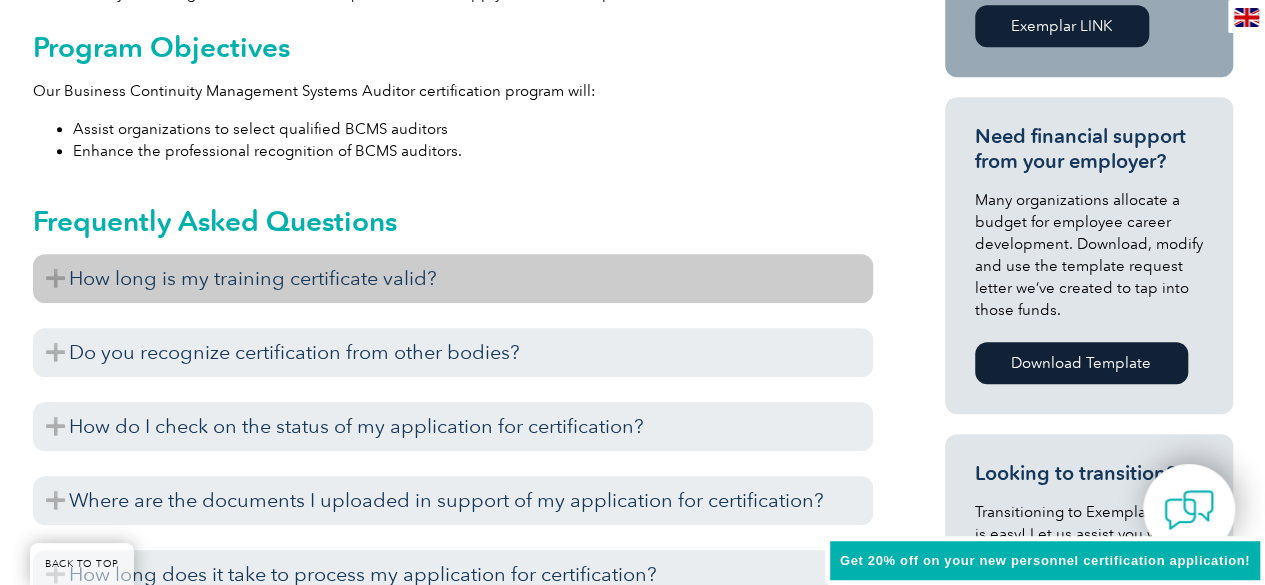 click on "How long is my training certificate valid?" at bounding box center [453, 278] 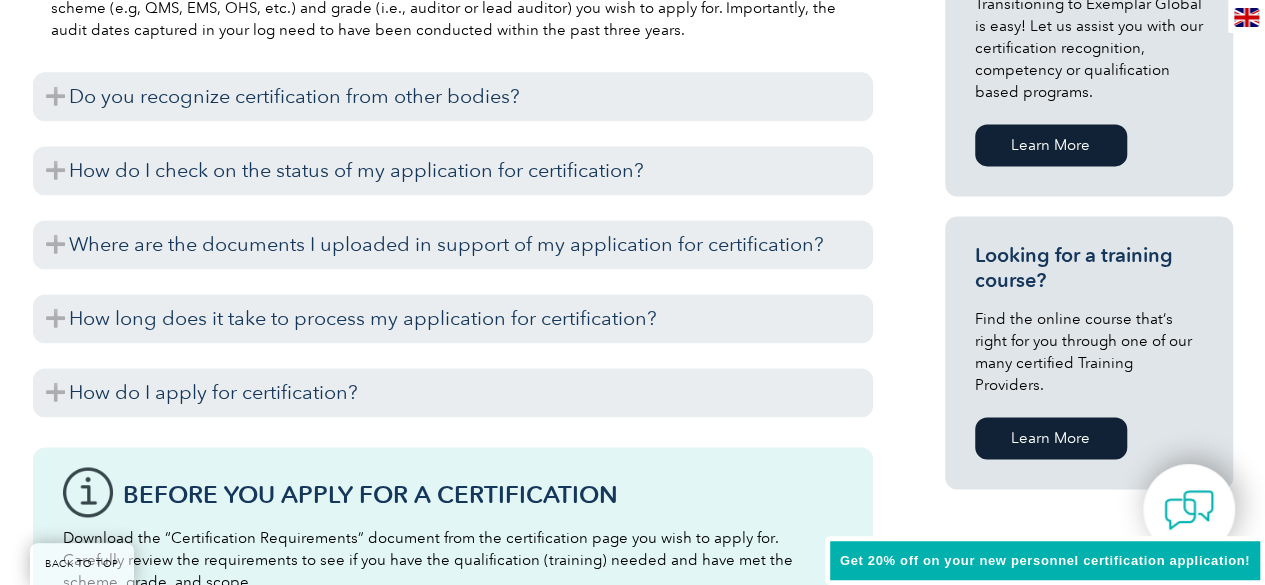 scroll, scrollTop: 1300, scrollLeft: 0, axis: vertical 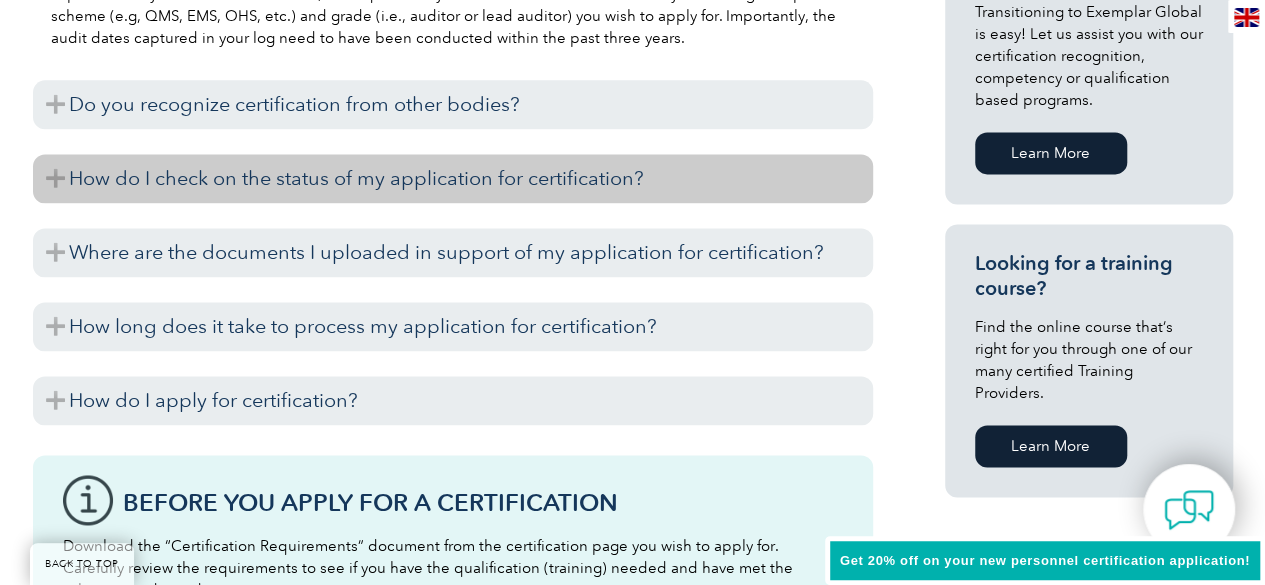 click on "How do I check on the status of my application for certification?" at bounding box center [453, 178] 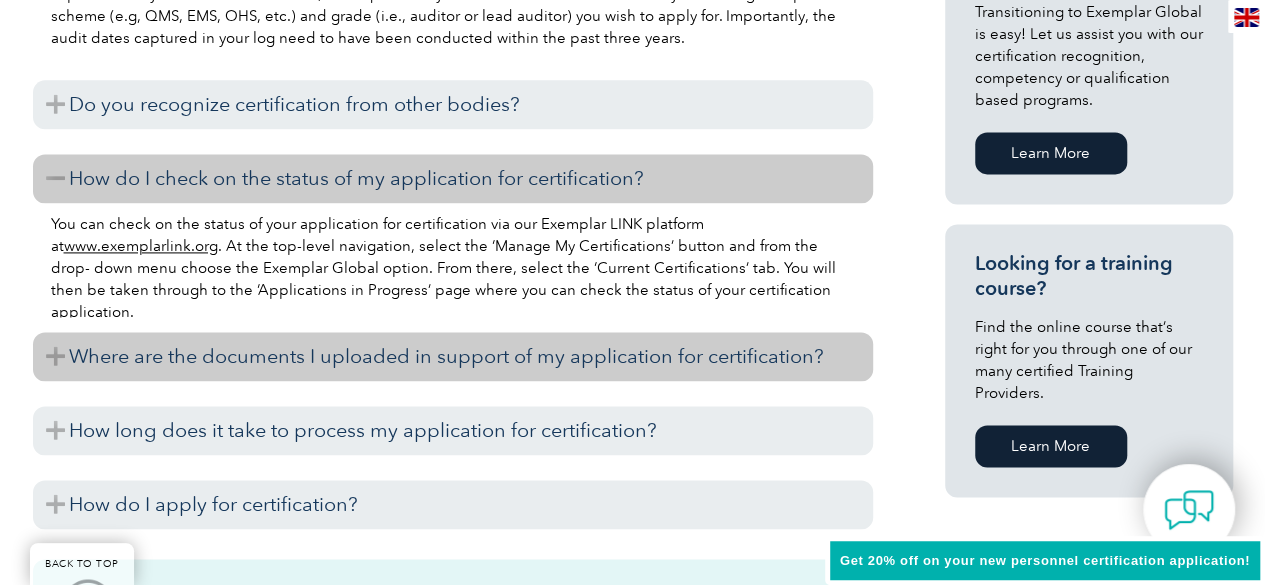 click on "Where are the documents I uploaded in support of my application for certification?" at bounding box center (453, 356) 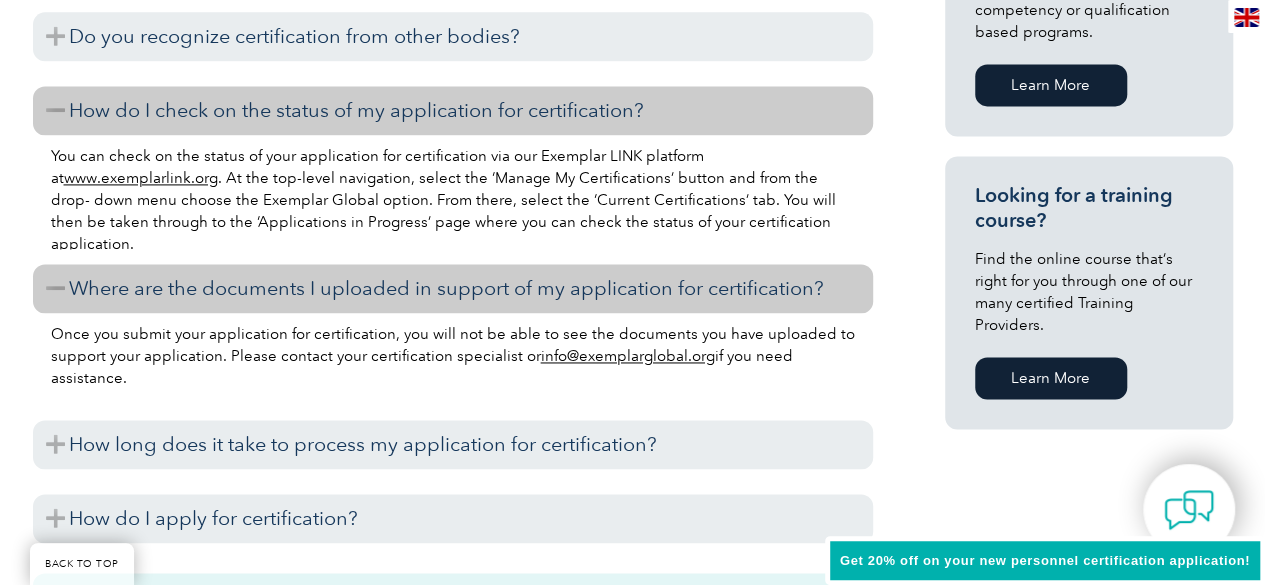 scroll, scrollTop: 1400, scrollLeft: 0, axis: vertical 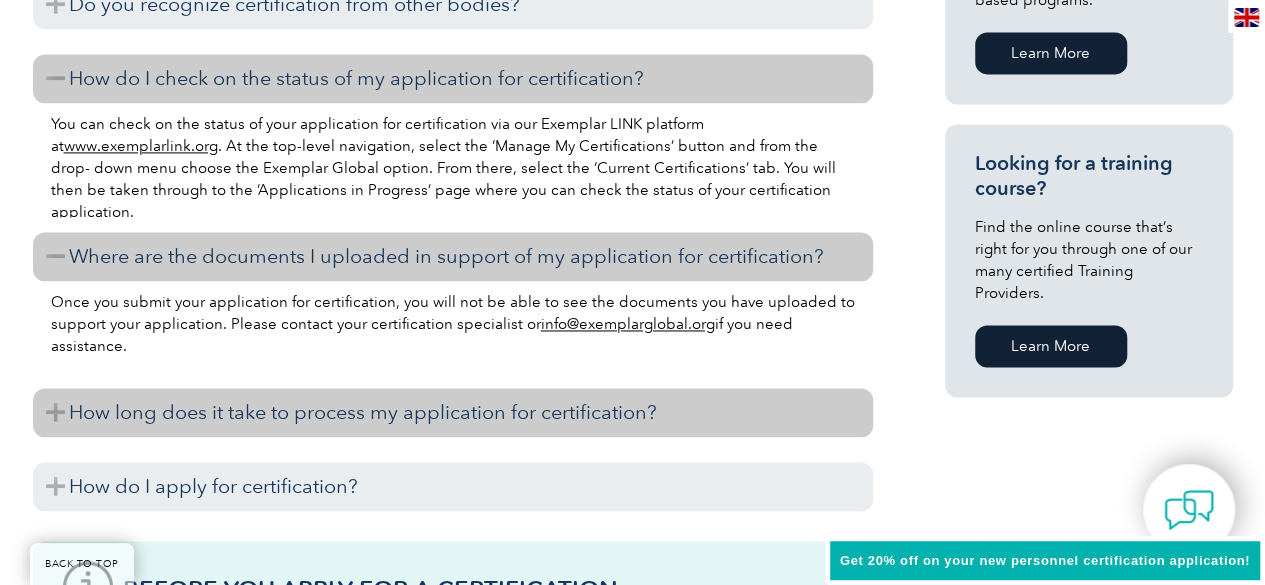 click on "How long does it take to process my application for certification?" at bounding box center [453, 412] 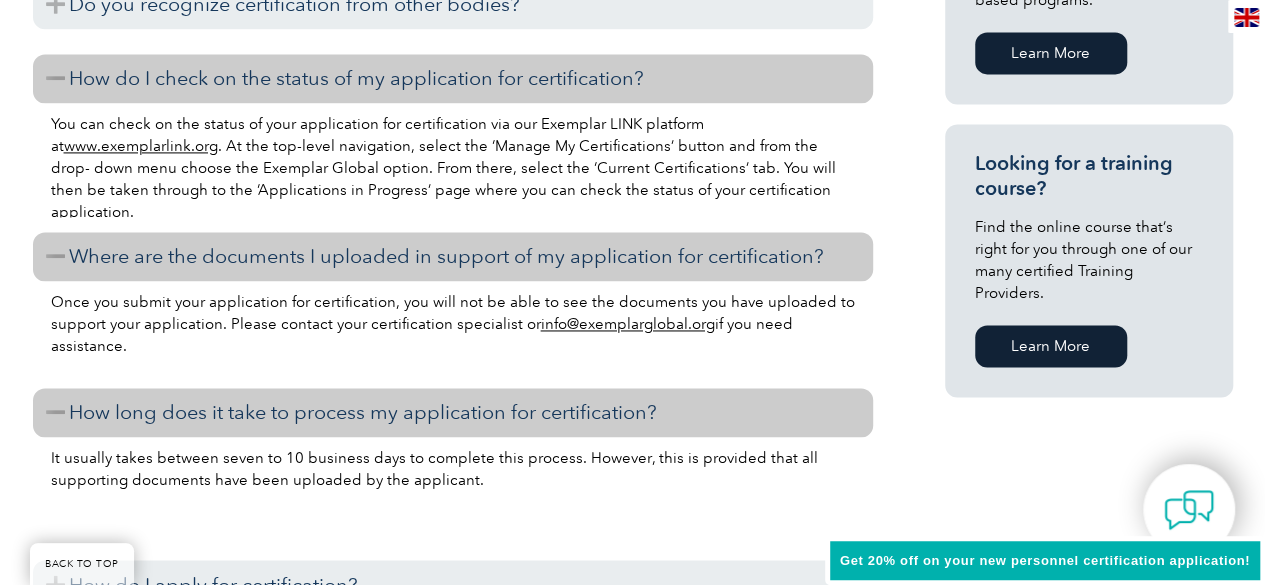 scroll, scrollTop: 1600, scrollLeft: 0, axis: vertical 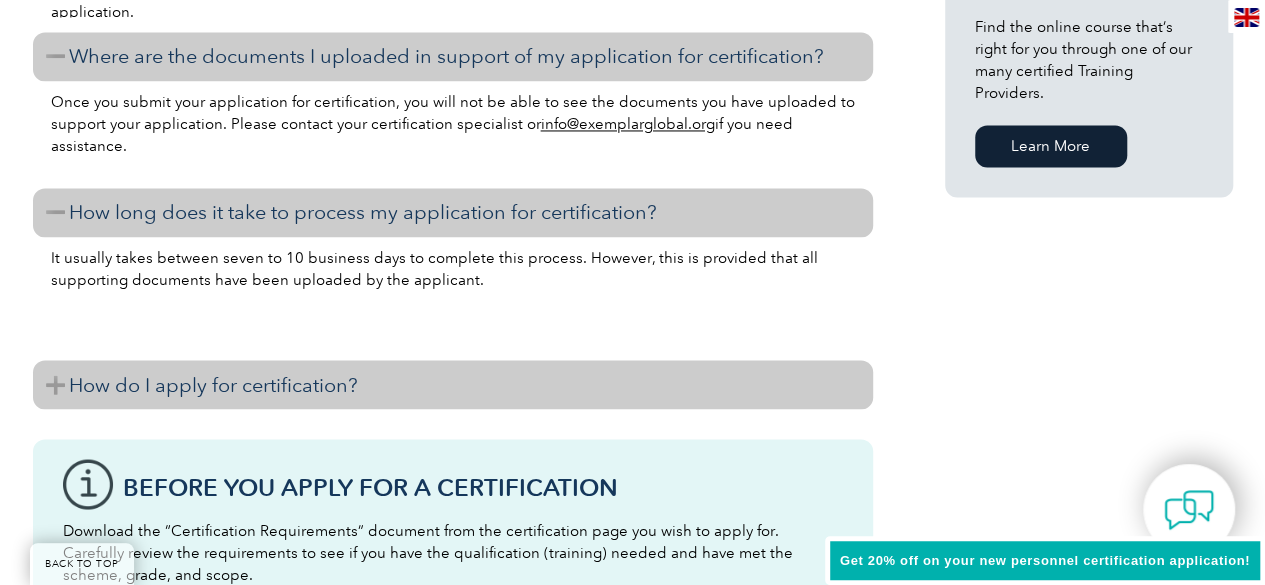 click on "How do I apply for certification?" at bounding box center (453, 384) 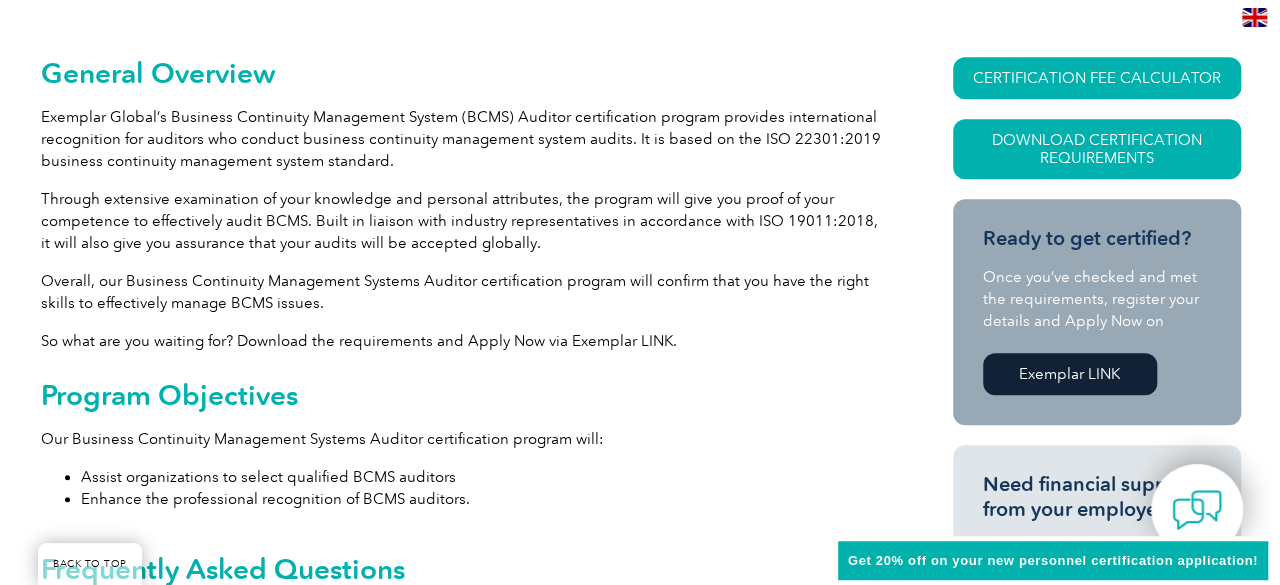scroll, scrollTop: 300, scrollLeft: 0, axis: vertical 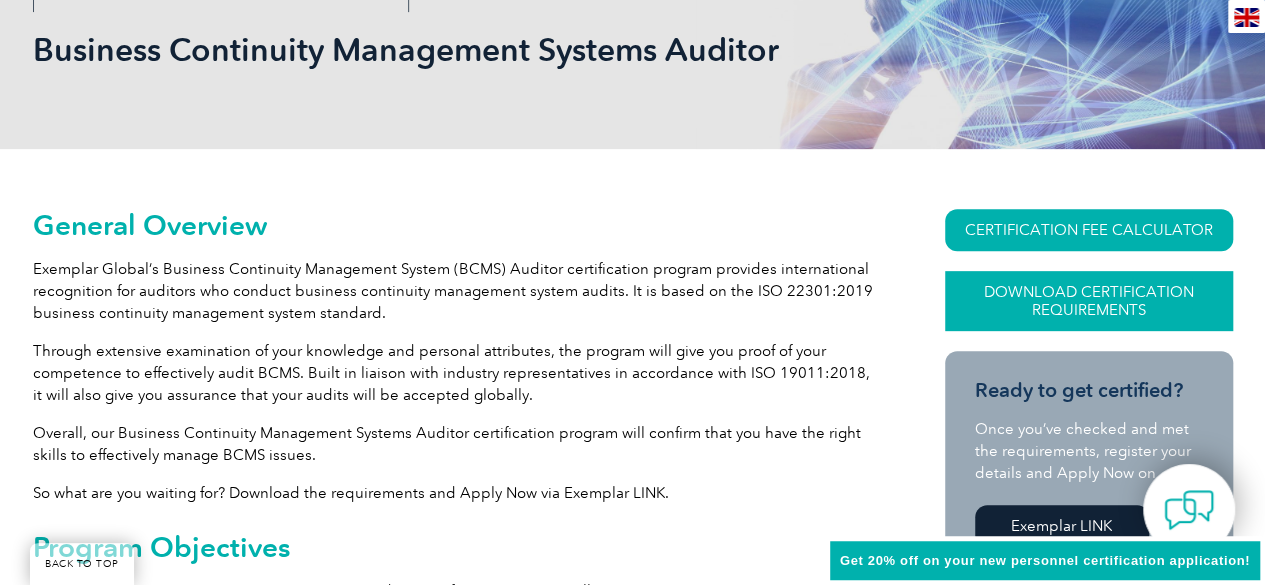 click on "Download Certification Requirements" at bounding box center [1089, 301] 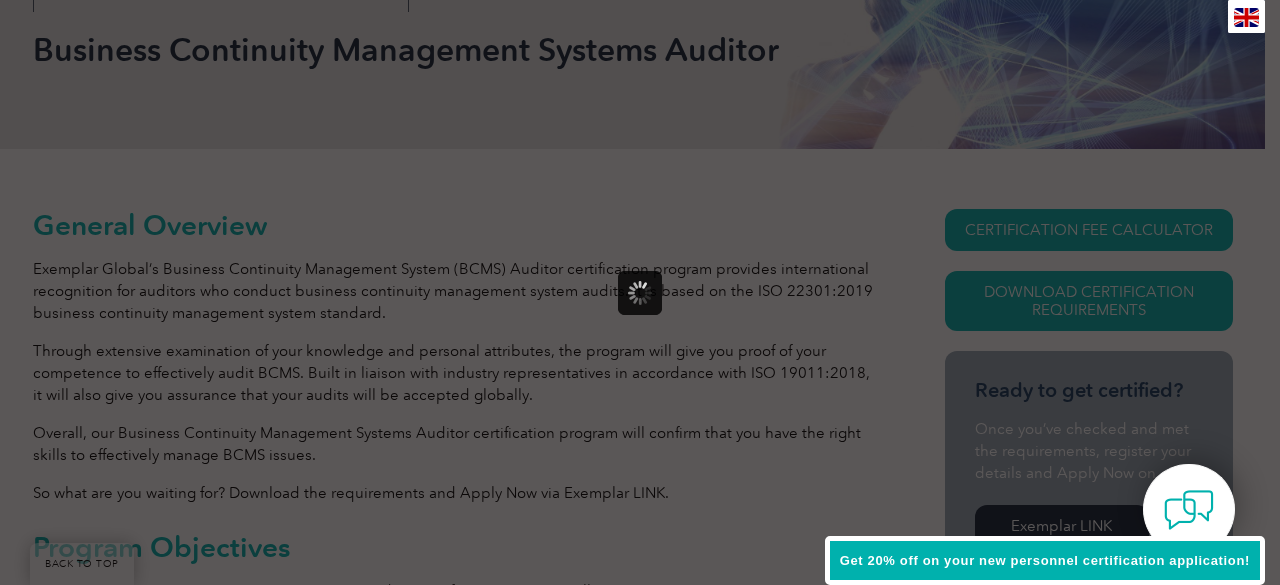 scroll, scrollTop: 0, scrollLeft: 0, axis: both 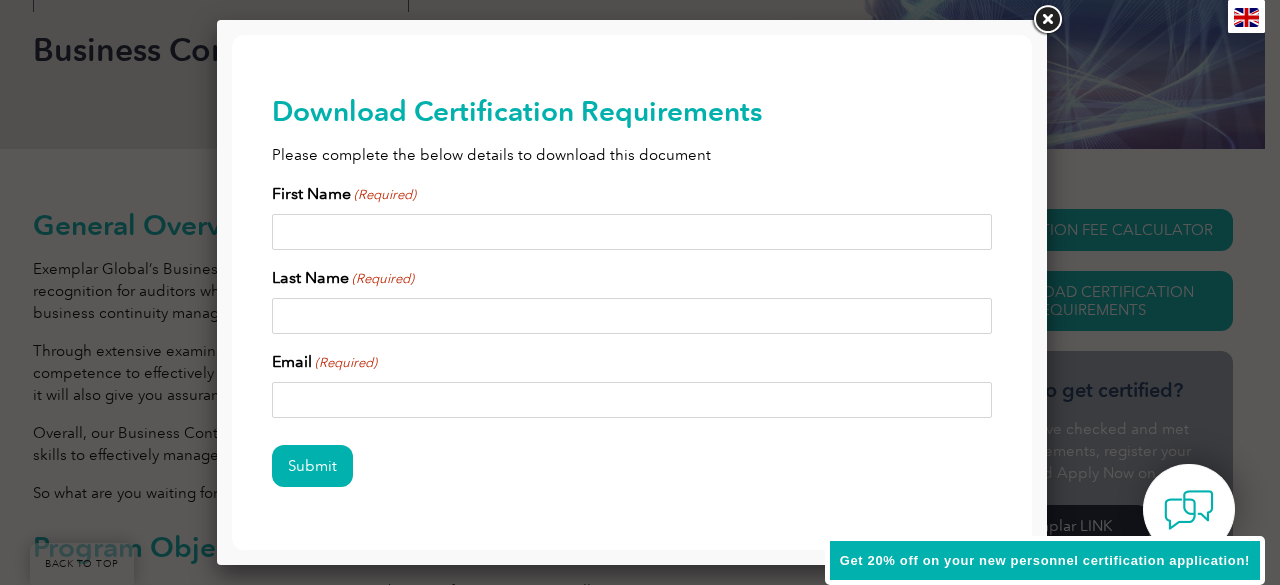 click on "First Name (Required)" at bounding box center (632, 232) 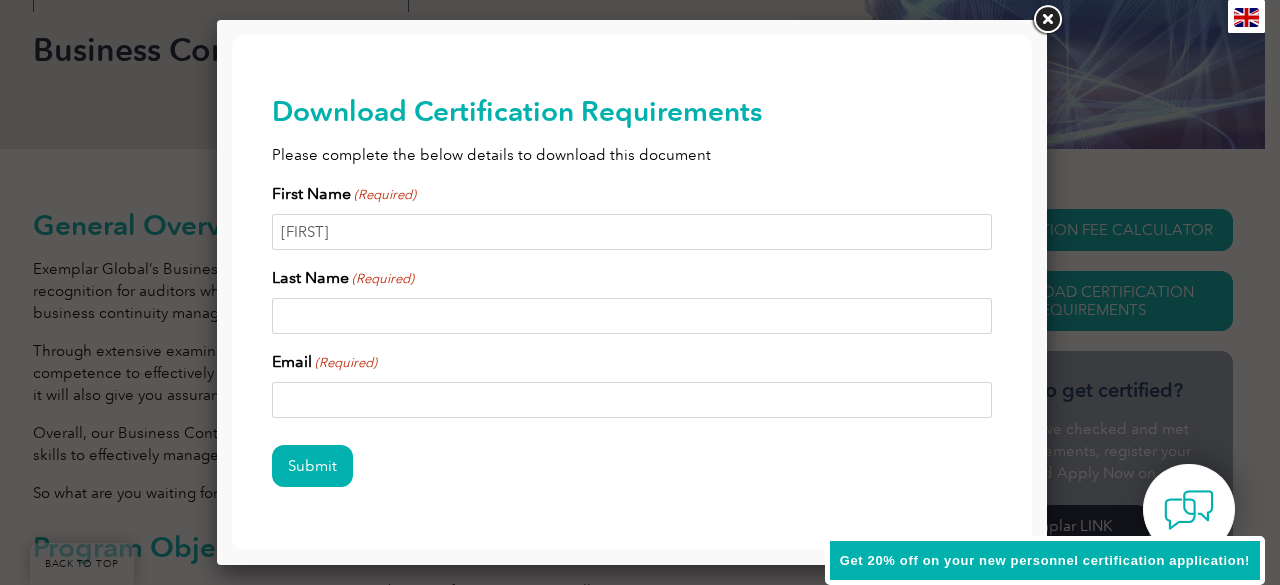 type on "[LAST]" 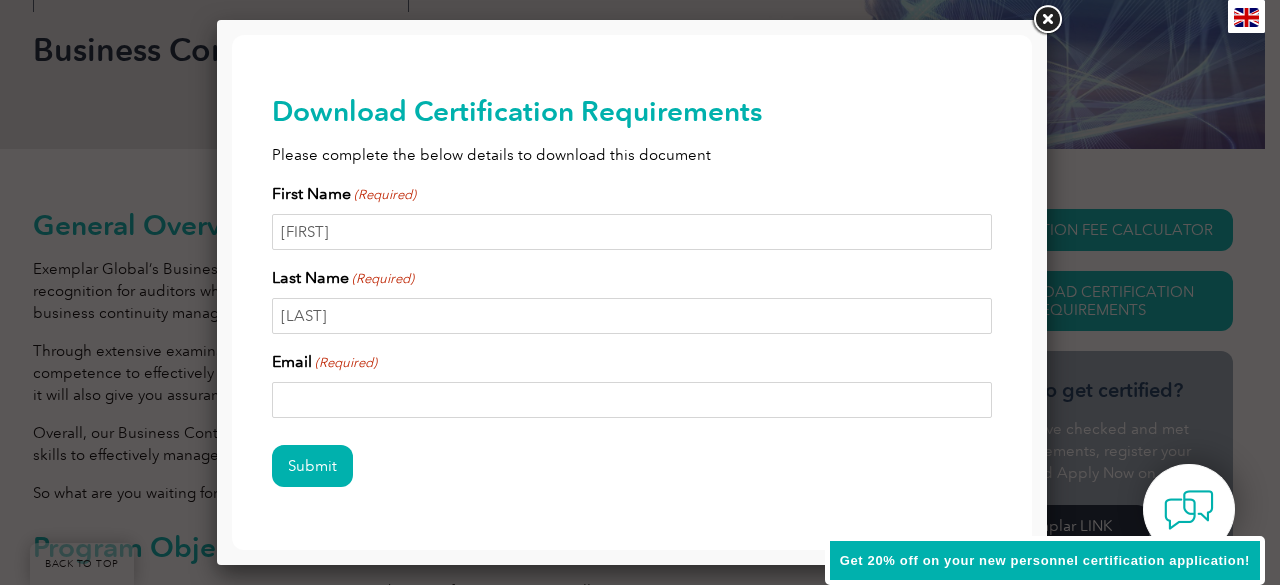 type on "[EMAIL]" 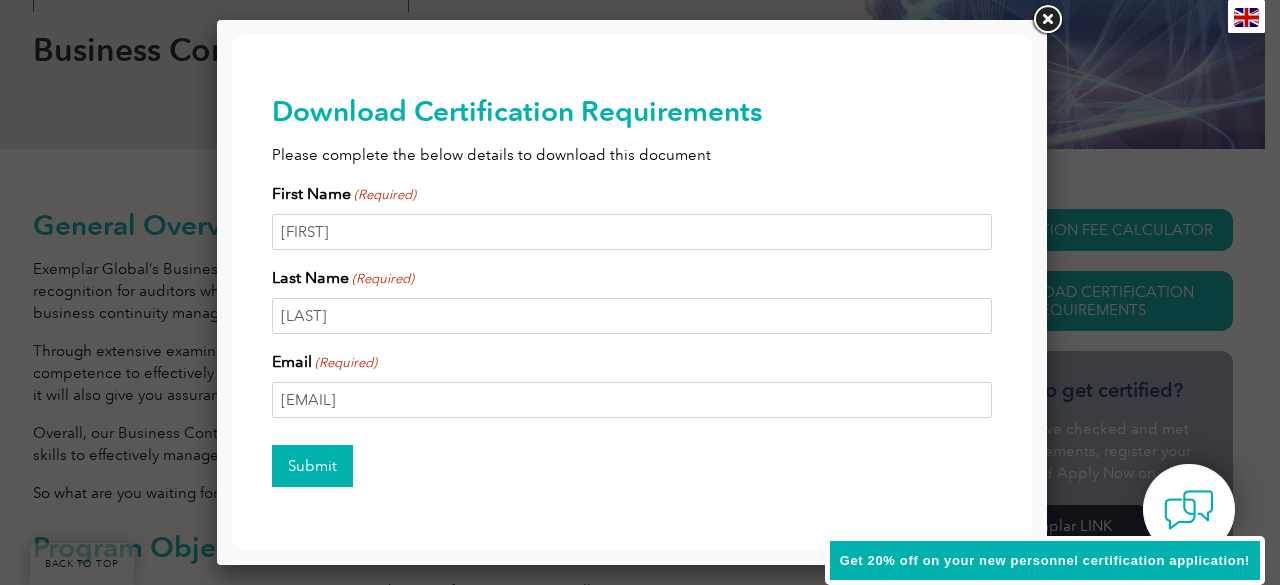 click on "Submit" at bounding box center (312, 466) 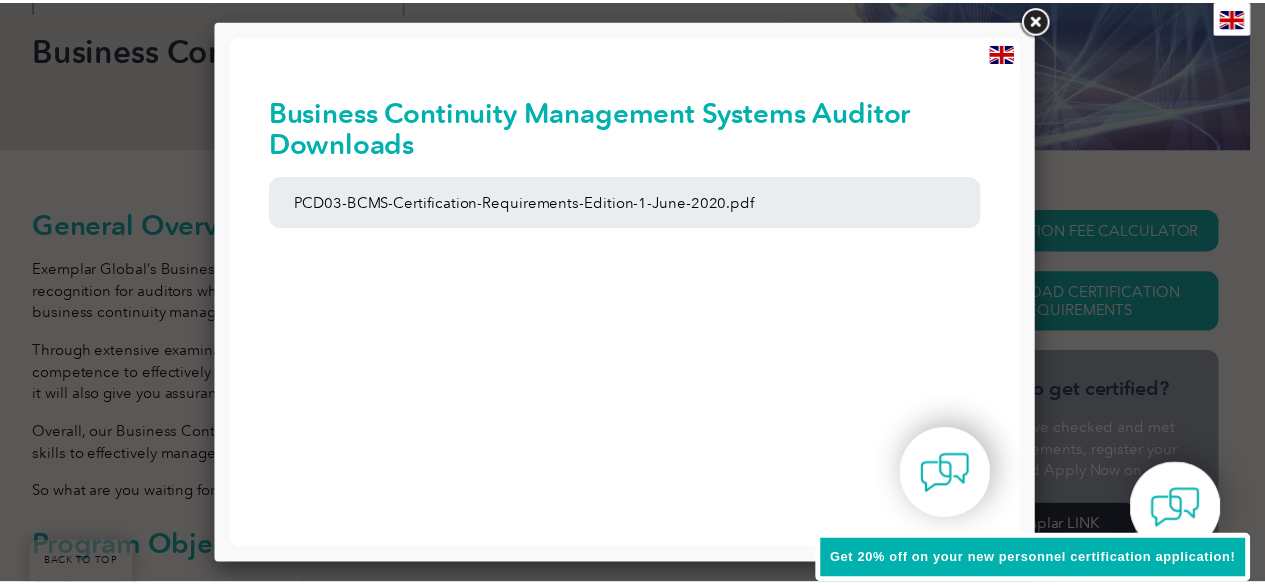scroll, scrollTop: 0, scrollLeft: 0, axis: both 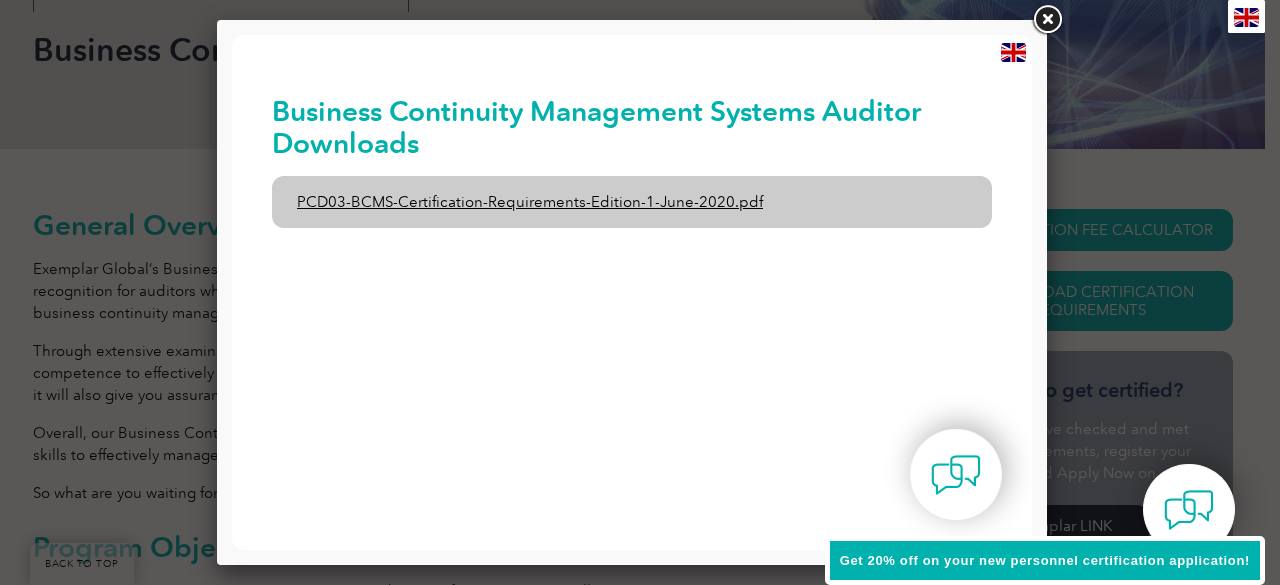 click on "PCD03-BCMS-Certification-Requirements-Edition-1-June-2020.pdf" at bounding box center [632, 202] 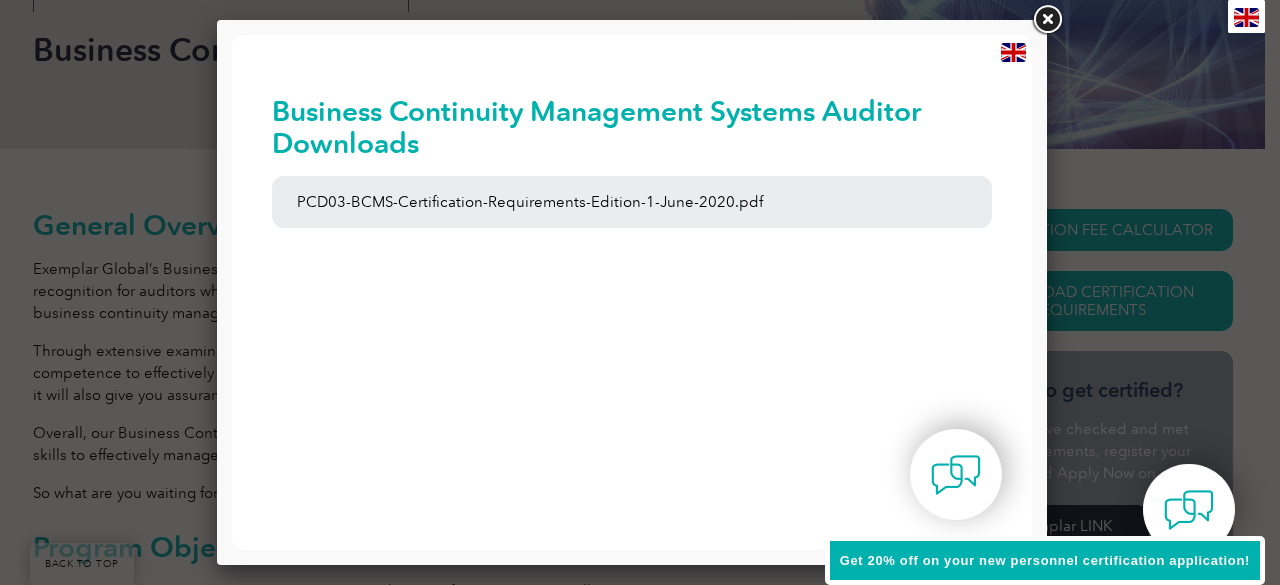 click at bounding box center (1047, 20) 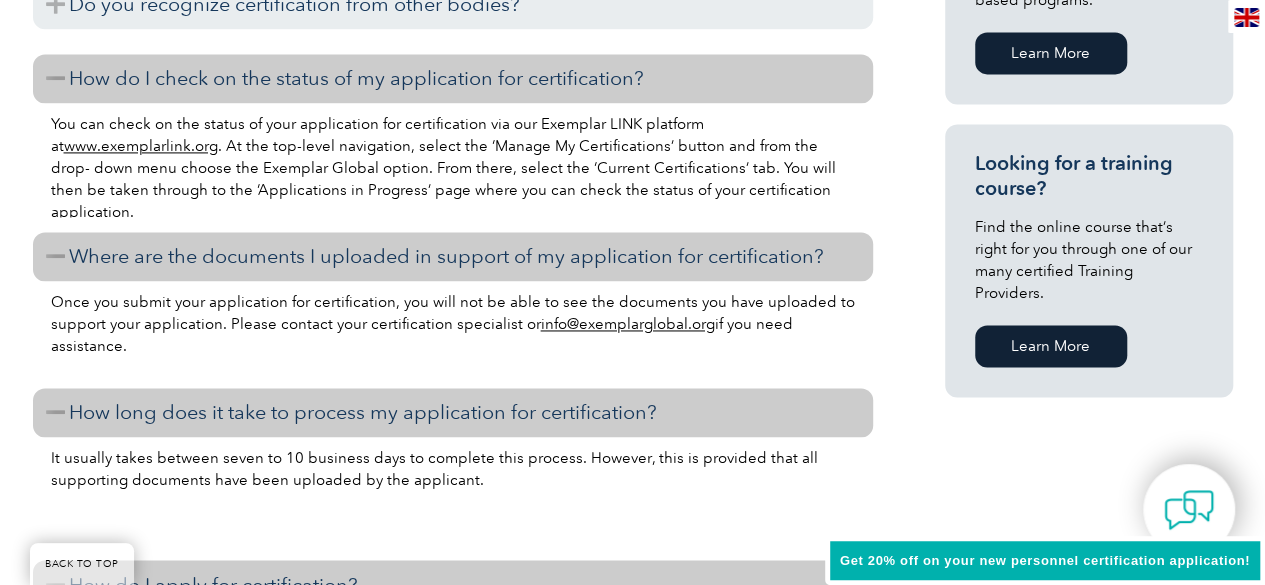 scroll, scrollTop: 1100, scrollLeft: 0, axis: vertical 